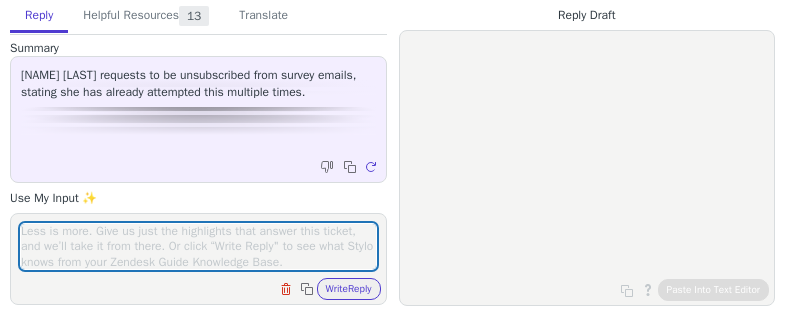 scroll, scrollTop: 0, scrollLeft: 0, axis: both 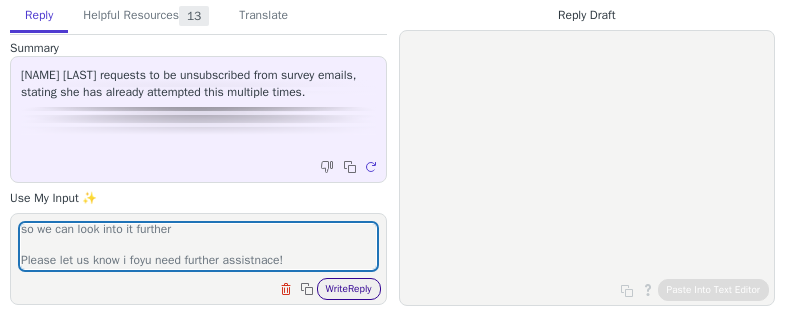 type on "Hi [NAME],
Thank you for writing in
As requested, wehave removed you from our mail marketing list, if you sitll receive it in the future kindly share us with the screenshot so we can look into it further
Please let us know i foyu need further assistnace!" 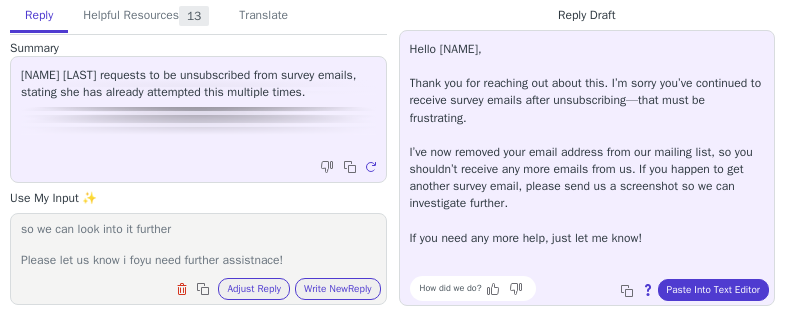 click on "How did we do?   Copy to clipboard About this reply Paste Into Text Editor" at bounding box center [597, 288] 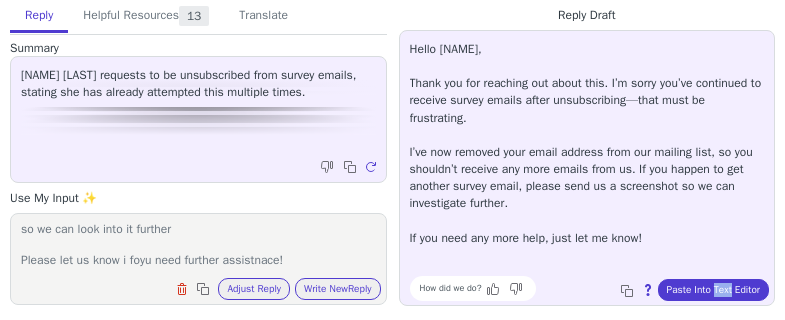 click on "How did we do?   Copy to clipboard About this reply Paste Into Text Editor" at bounding box center [597, 288] 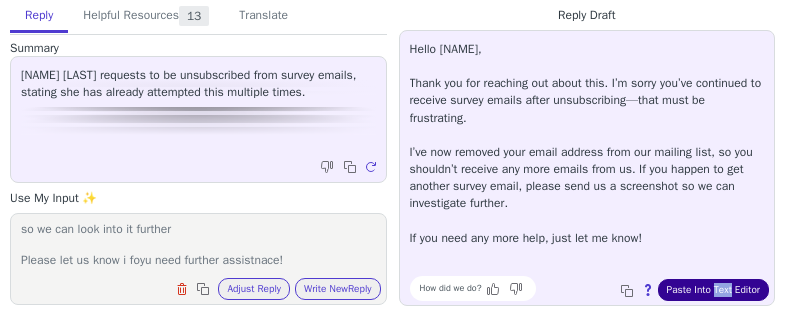 click on "Paste Into Text Editor" at bounding box center [713, 290] 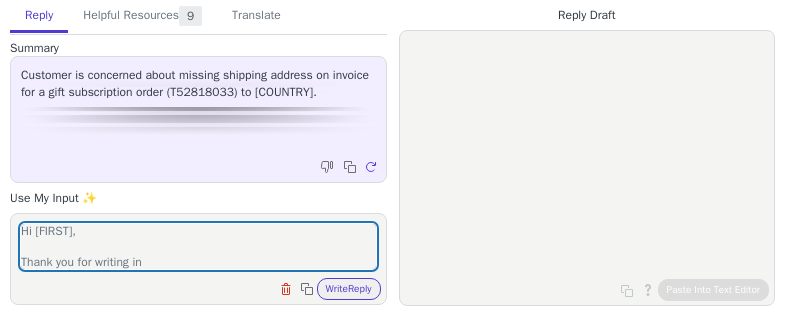 scroll, scrollTop: 0, scrollLeft: 0, axis: both 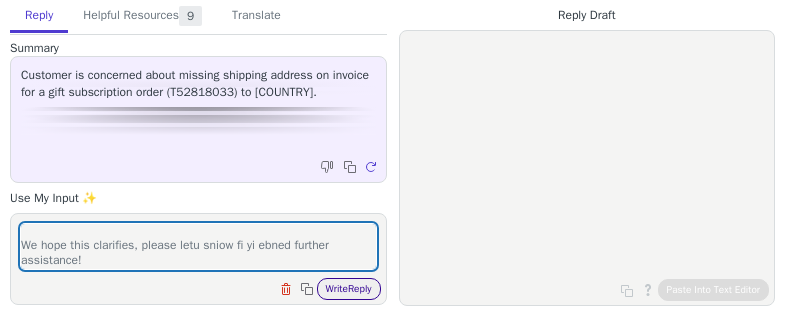 type on "Hi Alisha,
Thank you for writing in
We'd like to clarify that since this is a gift plan, the address isnt available until your recipient fill their detals from their own once they received the redemption link for them to redeem the gift plan you've bought.
To start the shipment, please let the recipient knows about this by teling them to check our email or you can share this link instead https://my.tokyotreat.com/gifts/YEuOZV-tVb3TuKhE0csCc7Nonx8/claim
We hope this clarifies, please letu sniow fi yi ebned further assistance!" 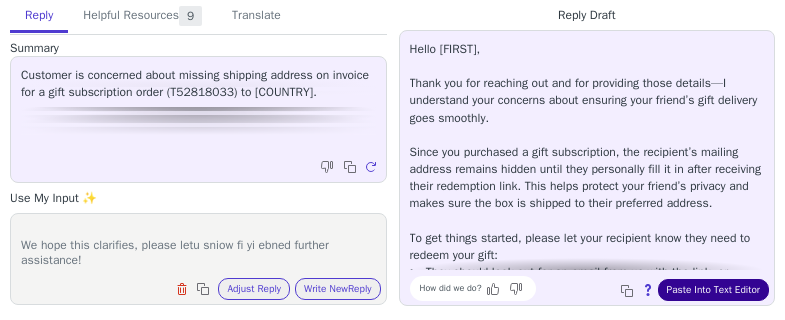 click on "Paste Into Text Editor" at bounding box center (713, 290) 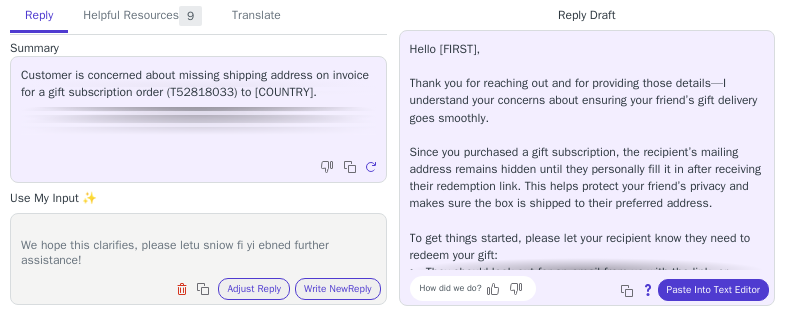 click on "Hi Alisha,
Thank you for writing in
We'd like to clarify that since this is a gift plan, the address isnt available until your recipient fill their detals from their own once they received the redemption link for them to redeem the gift plan you've bought.
To start the shipment, please let the recipient knows about this by teling them to check our email or you can share this link instead https://my.tokyotreat.com/gifts/YEuOZV-tVb3TuKhE0csCc7Nonx8/claim
We hope this clarifies, please letu sniow fi yi ebned further assistance!" at bounding box center (198, 246) 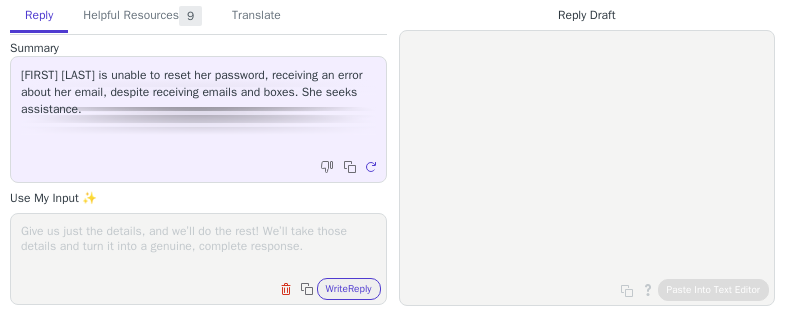 scroll, scrollTop: 0, scrollLeft: 0, axis: both 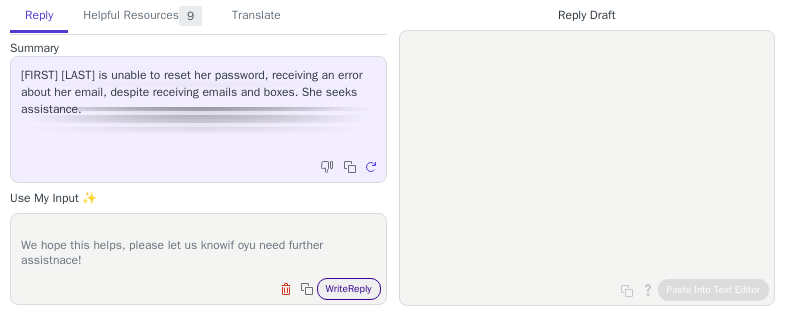 type on "Hi Shirley,
Thank you for writing in
To reset your password or adjust your susbcriptiion, you need to first verified your email to activate your account, which you havent done yet
To help you ebtter, we have activate it from our end and here's the tempoary password sakuraco9090 so you can login to your customer portal my.sakura.co
We hope this helps, please let us knowif oyu need further assistnace!" 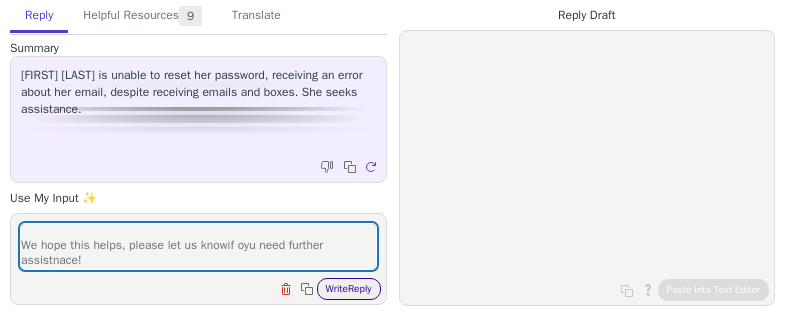 click on "Write  Reply" at bounding box center [349, 289] 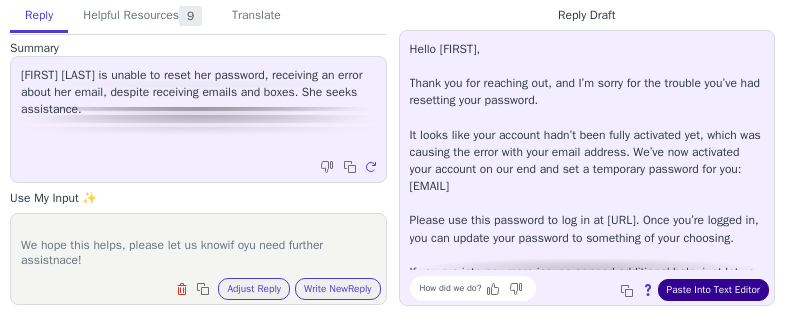 click on "Paste Into Text Editor" at bounding box center (713, 290) 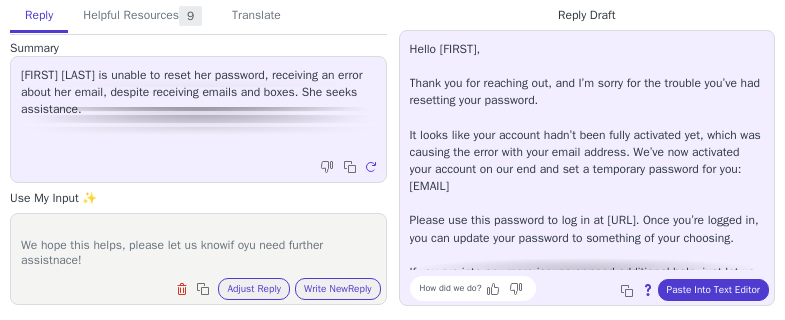 click on "Hi Shirley,
Thank you for writing in
To reset your password or adjust your susbcriptiion, you need to first verified your email to activate your account, which you havent done yet
To help you ebtter, we have activate it from our end and here's the tempoary password sakuraco9090 so you can login to your customer portal my.sakura.co
We hope this helps, please let us knowif oyu need further assistnace!" at bounding box center (198, 246) 